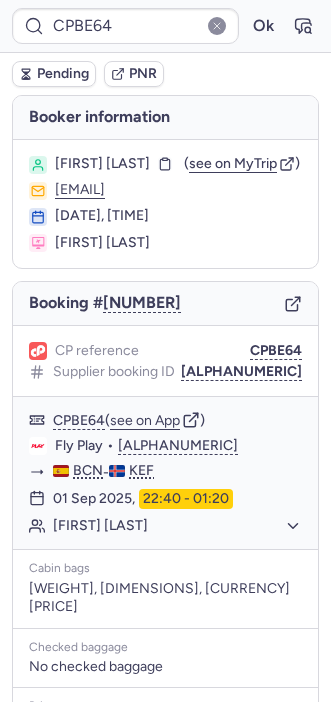 scroll, scrollTop: 0, scrollLeft: 0, axis: both 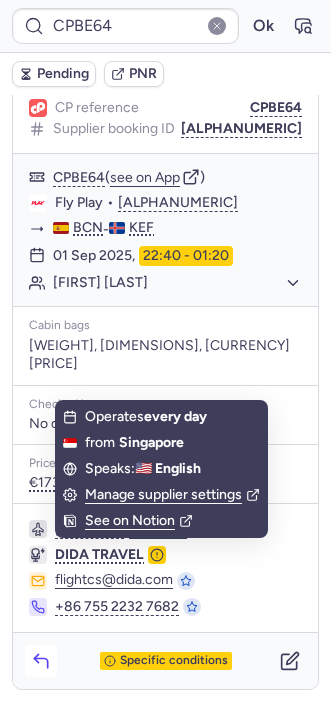 click 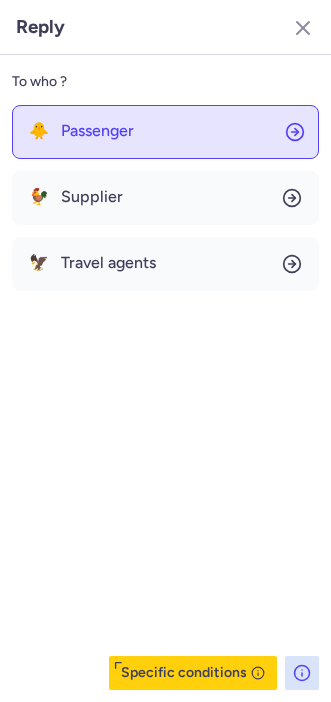 click on "🐥 Passenger" 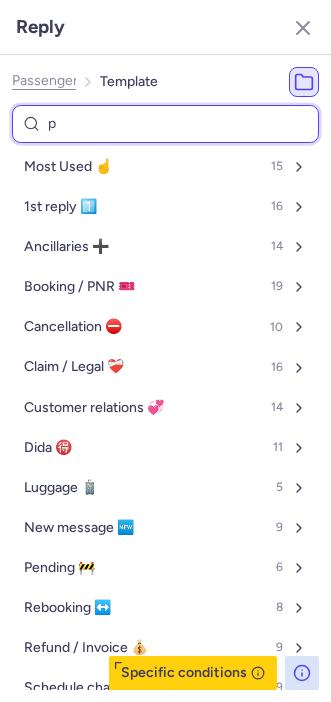 type on "pa" 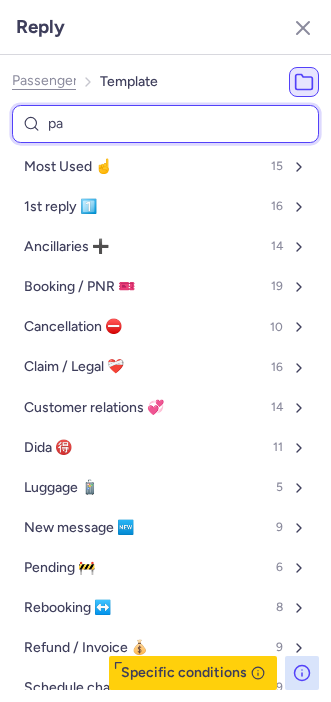 select on "en" 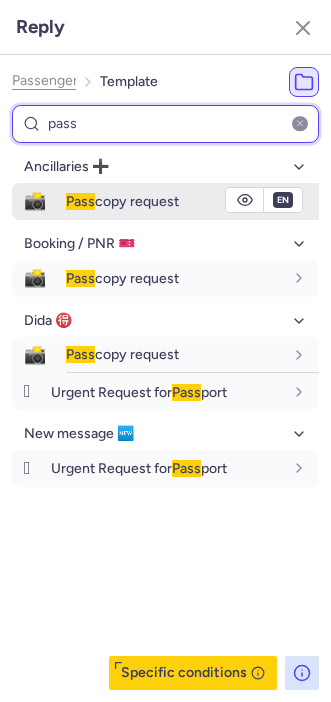 type on "pass" 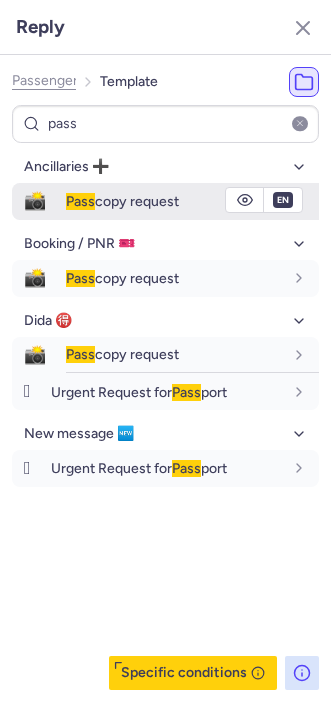 click on "Pass  copy request" at bounding box center [192, 201] 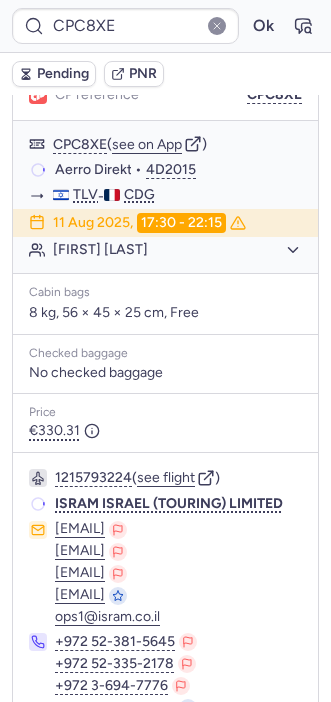 scroll, scrollTop: 253, scrollLeft: 0, axis: vertical 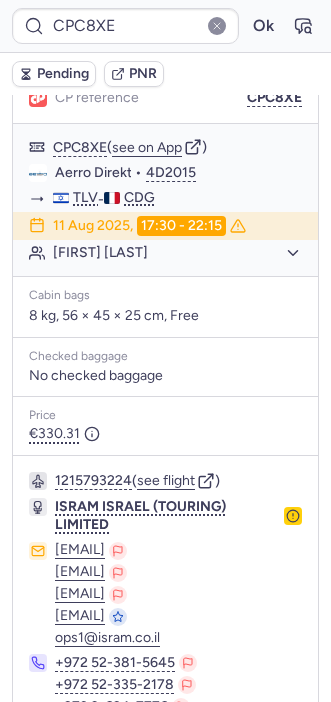 type on "CP8FGJ" 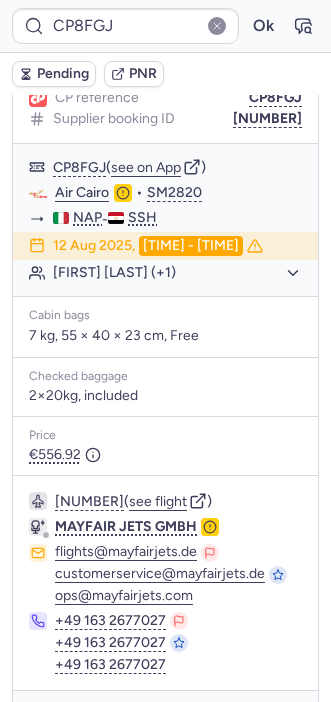 scroll, scrollTop: 322, scrollLeft: 0, axis: vertical 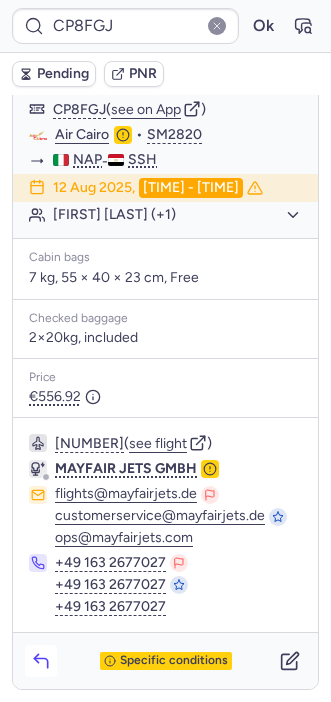 click 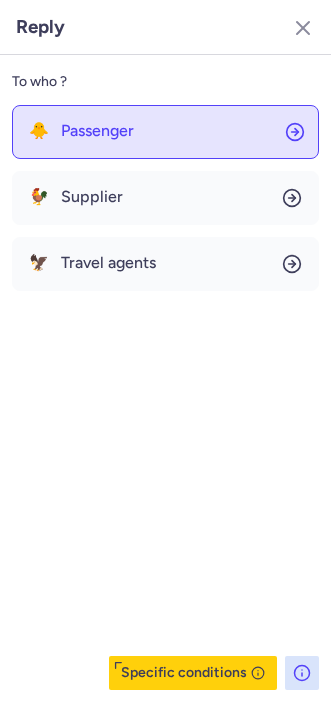 click on "🐥 Passenger" 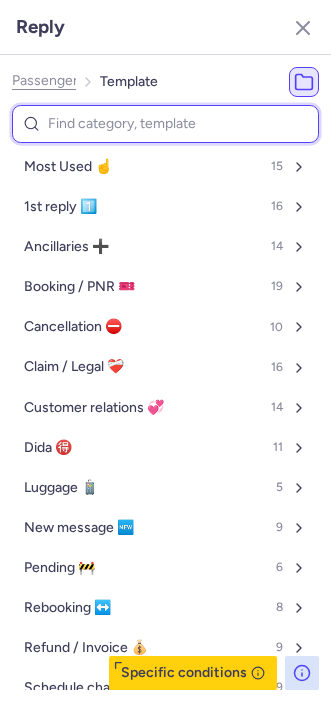 type on "v" 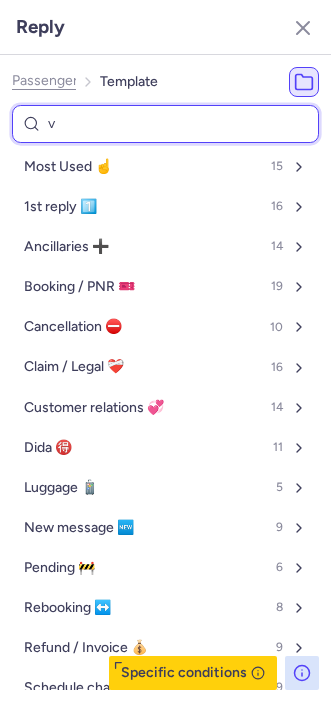 select on "it" 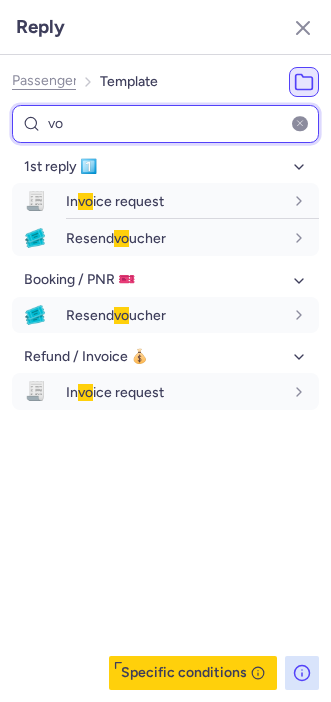 type on "vo" 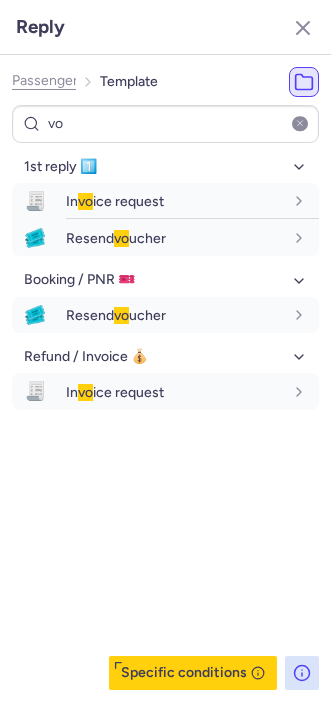 click on "1st reply 1️⃣ 🧾 Invoice request fr en de nl pt es it ru it 🎟️ Resend voucher fr en de nl pt es it ru it Booking / PNR 🎫 🎟️ Resend voucher fr en de nl pt es it ru it Refund / Invoice 💰 🧾 Invoice request fr en de nl pt es it ru it" at bounding box center (165, 420) 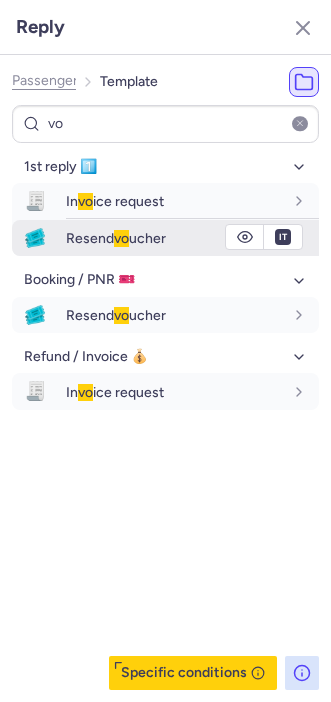 click on "Resend  vo ucher" at bounding box center [192, 238] 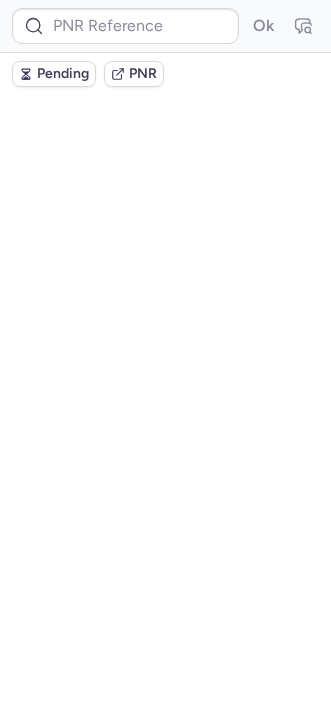scroll, scrollTop: 0, scrollLeft: 0, axis: both 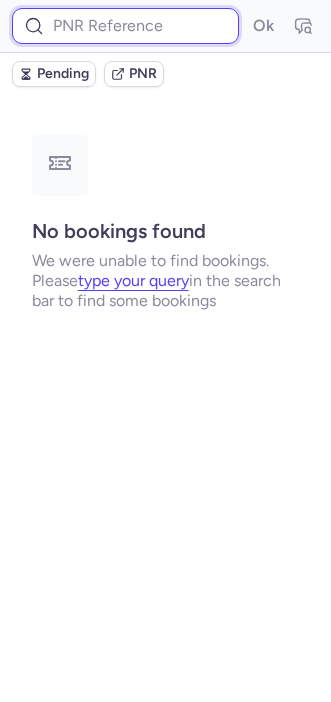 paste on "[ALPHANUMERIC]" 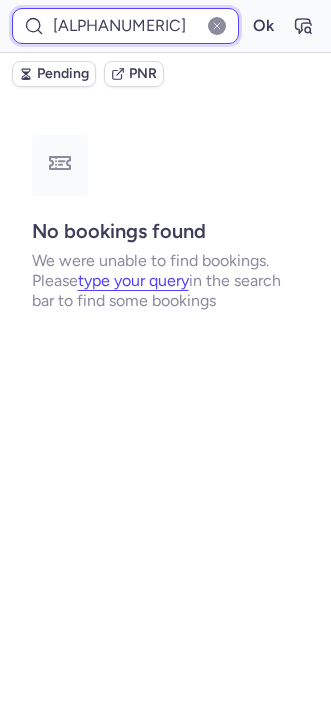 click on "Ok" at bounding box center (263, 26) 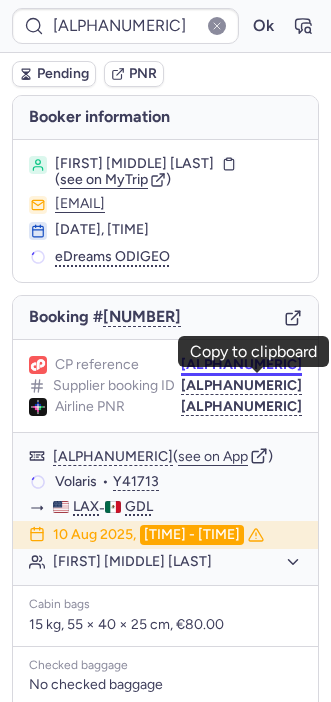 click on "[ALPHANUMERIC]" at bounding box center (241, 365) 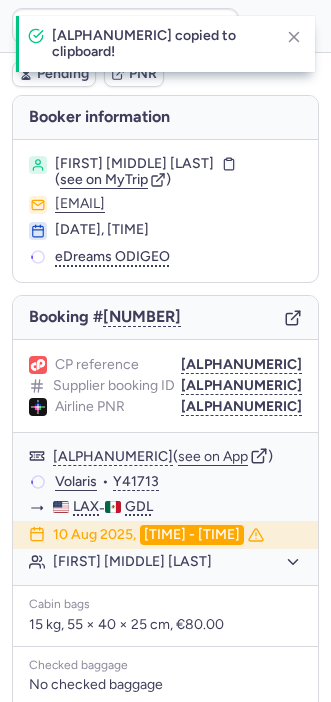 type on "[ALPHANUMERIC]" 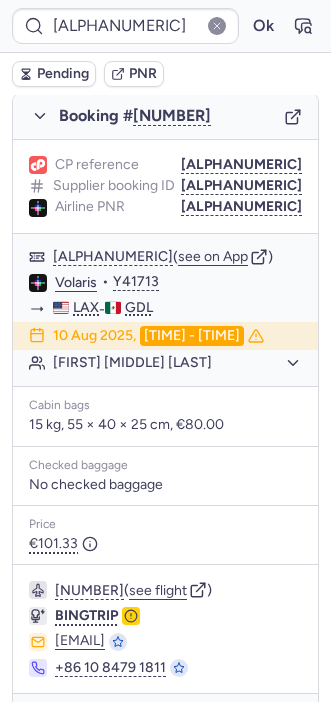 scroll, scrollTop: 1192, scrollLeft: 0, axis: vertical 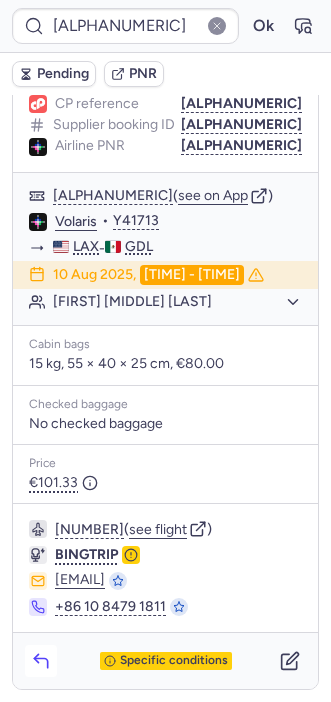 click 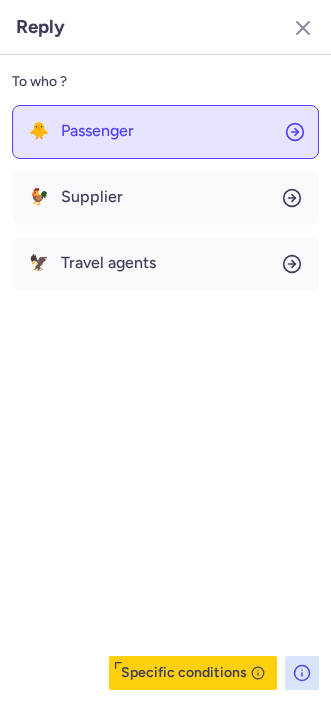 click on "Passenger" at bounding box center [97, 131] 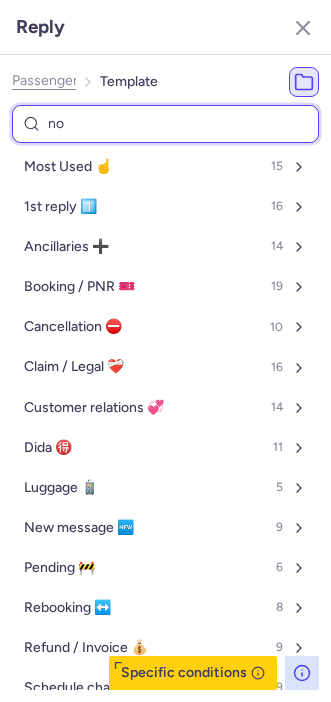 type on "non" 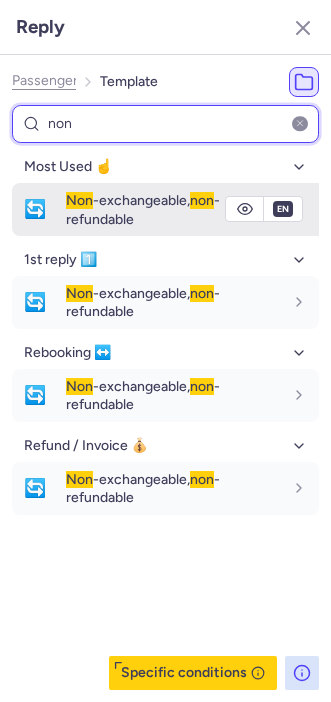 type on "non" 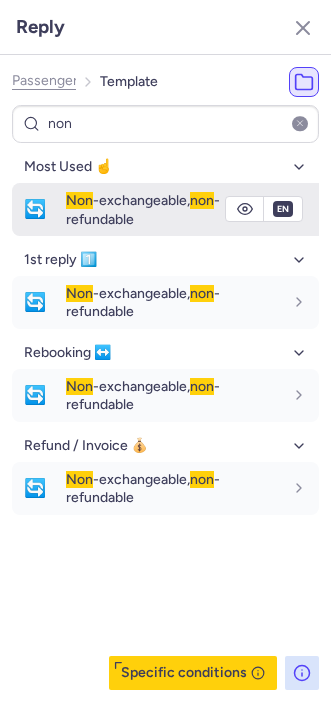 click on "Non" at bounding box center [79, 200] 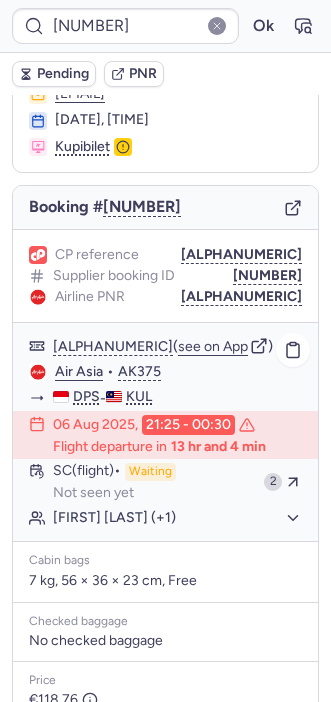 scroll, scrollTop: 96, scrollLeft: 0, axis: vertical 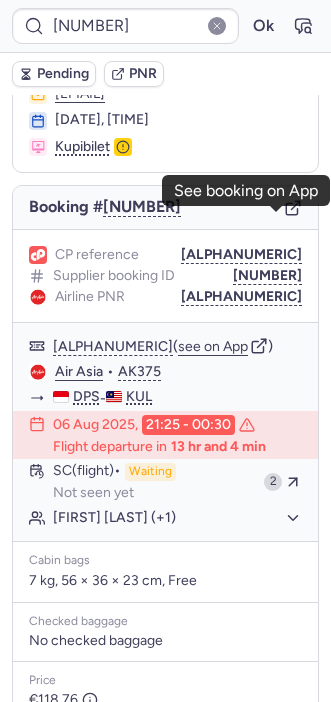 click 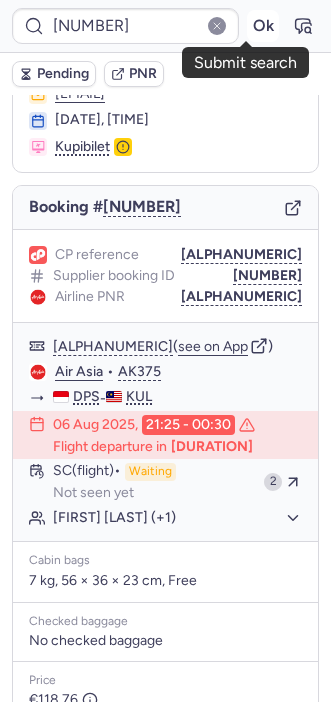 click on "Ok" at bounding box center [263, 26] 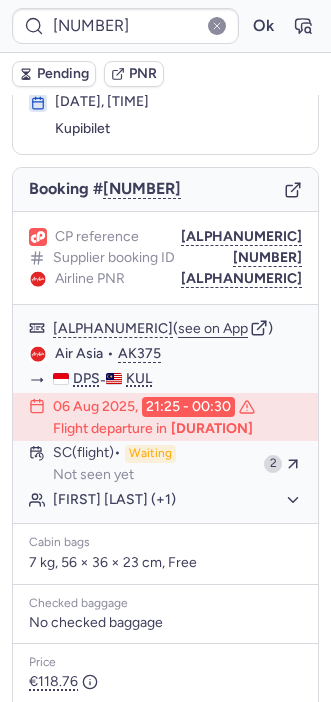 scroll, scrollTop: 96, scrollLeft: 0, axis: vertical 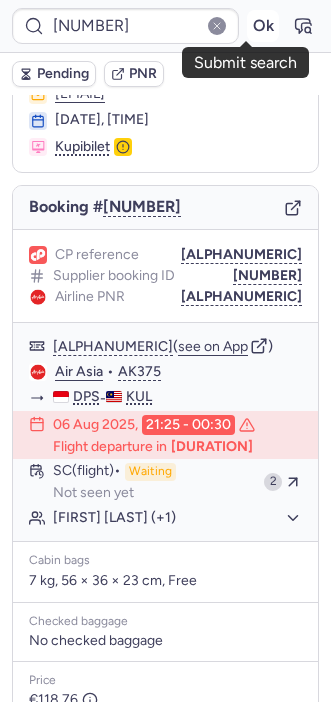 click on "Ok" at bounding box center (263, 26) 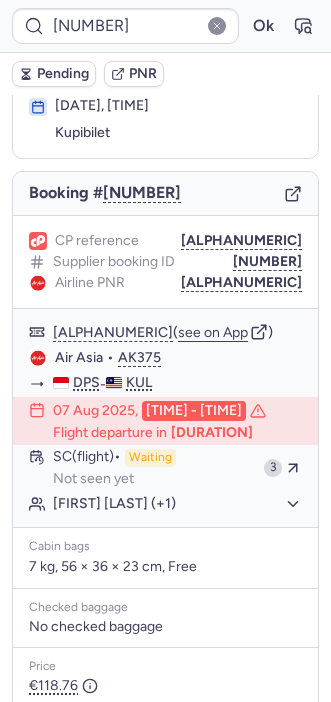 scroll, scrollTop: 96, scrollLeft: 0, axis: vertical 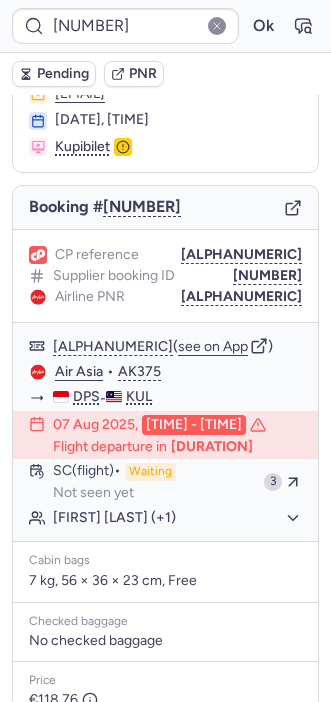 type on "CPIBLB" 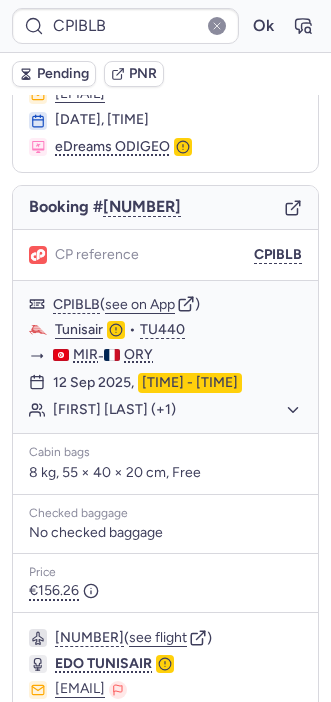 scroll, scrollTop: 239, scrollLeft: 0, axis: vertical 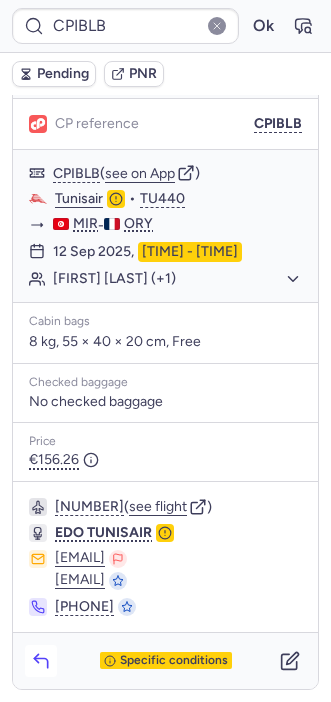 click 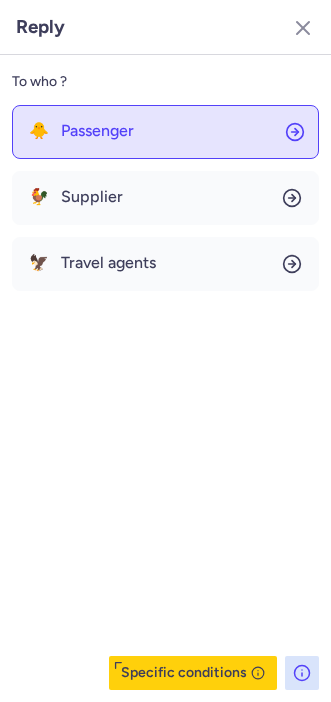 click on "Passenger" at bounding box center (97, 131) 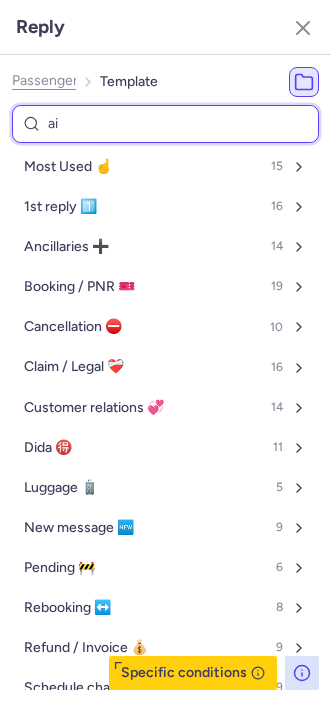 type on "air" 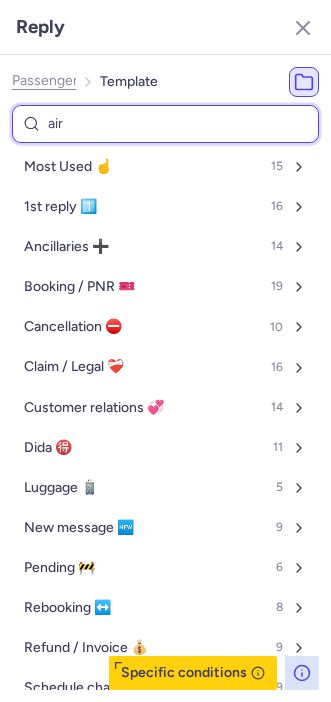 select on "en" 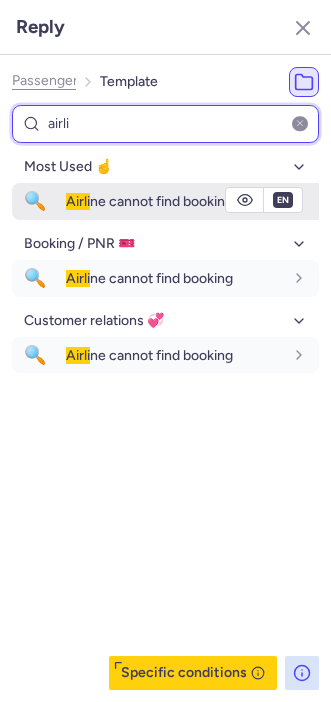 type on "airli" 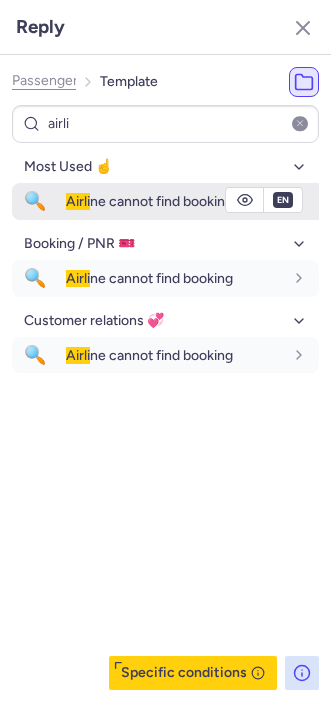 click on "Airli" at bounding box center [78, 201] 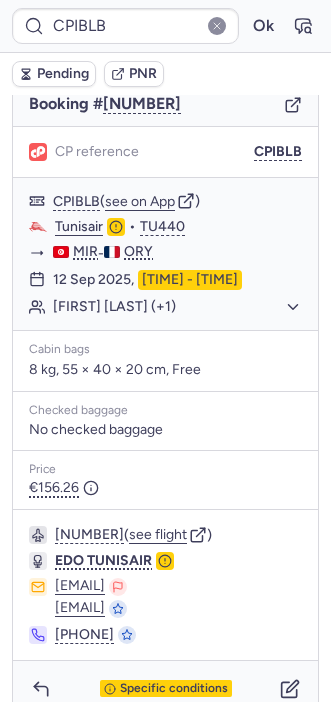 type on "CPZWBK" 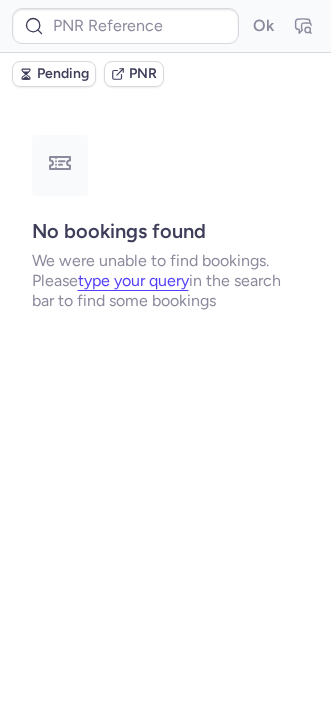scroll, scrollTop: 0, scrollLeft: 0, axis: both 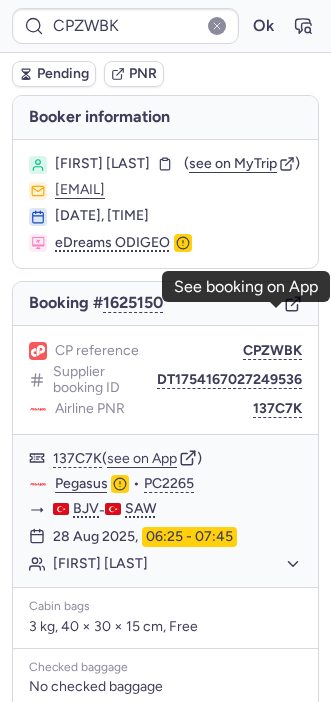 click 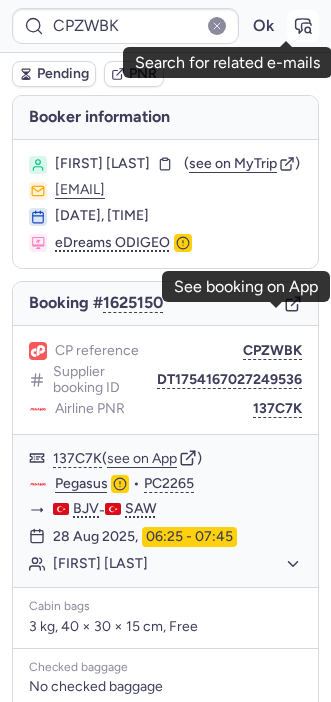 click 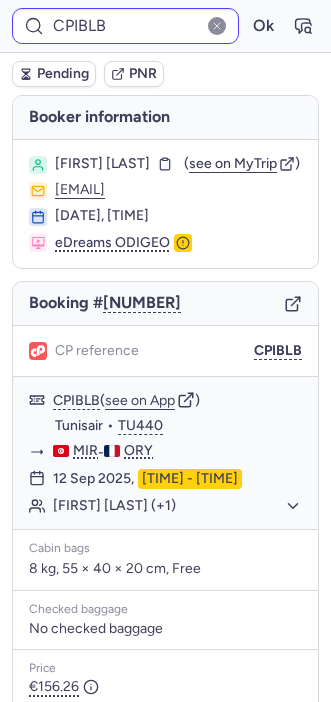 type on "CPBE64" 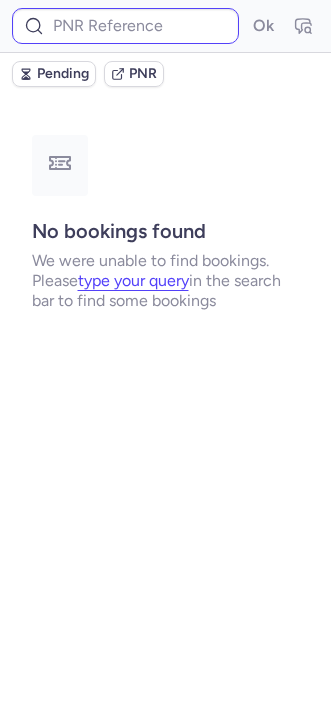 type on "CPMQQF" 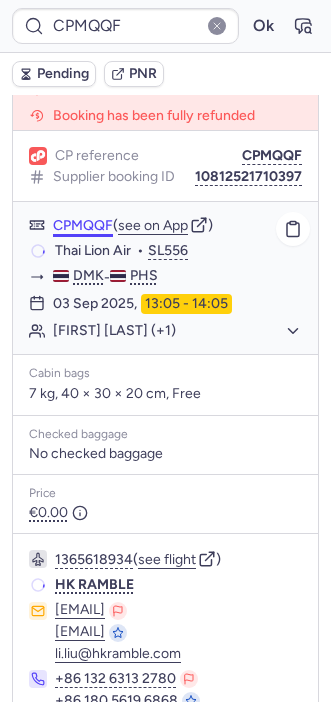 scroll, scrollTop: 358, scrollLeft: 0, axis: vertical 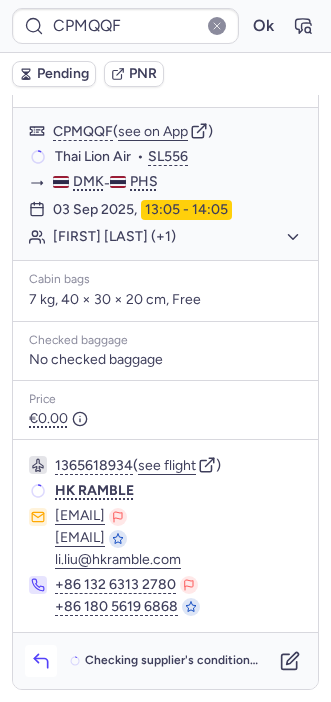 click 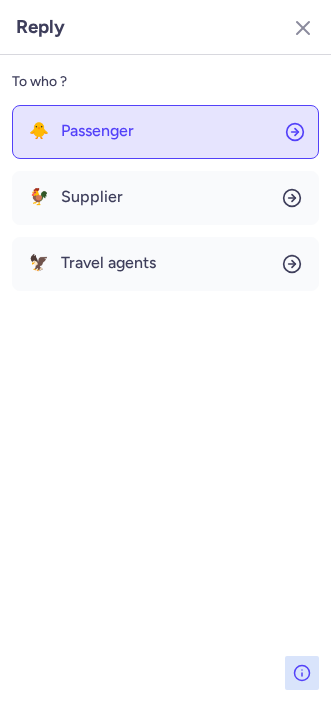 click on "Passenger" at bounding box center [97, 131] 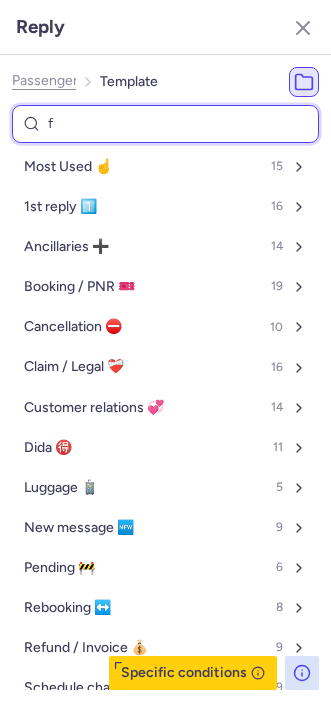 type on "fo" 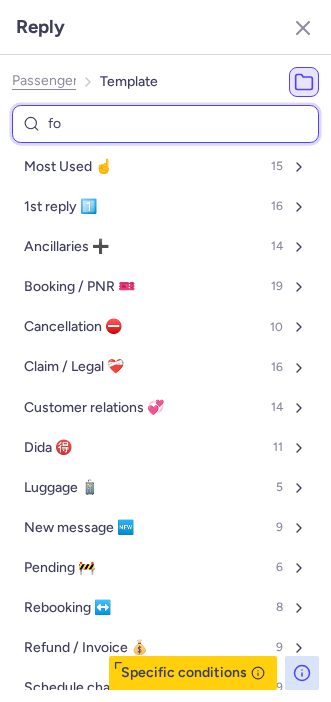select on "en" 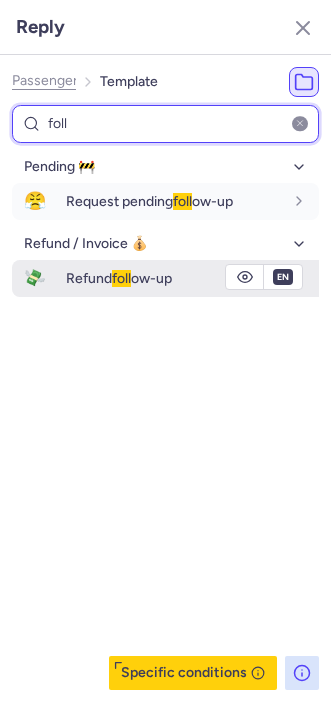 type on "foll" 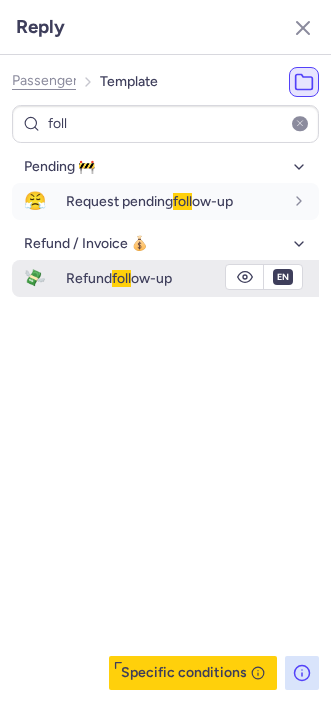 click on "Refund follow-up" at bounding box center [192, 278] 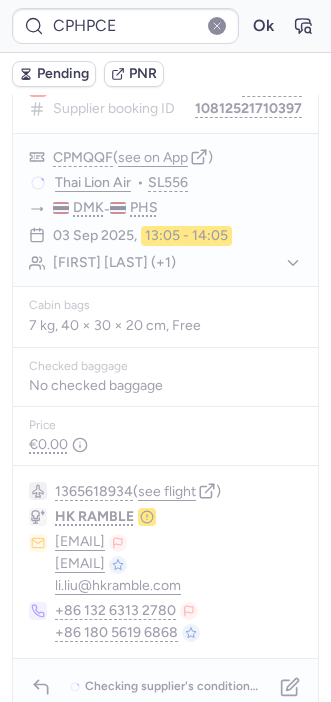 scroll, scrollTop: 358, scrollLeft: 0, axis: vertical 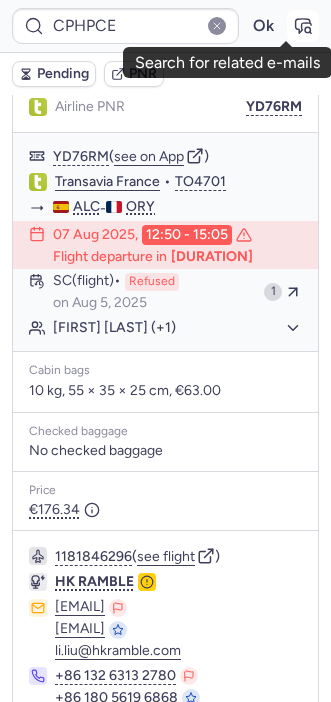 click 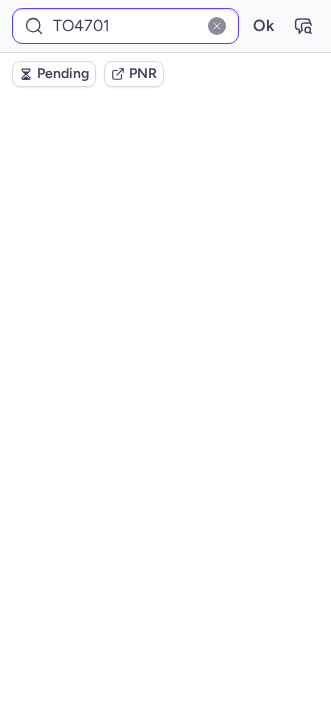 scroll, scrollTop: 0, scrollLeft: 0, axis: both 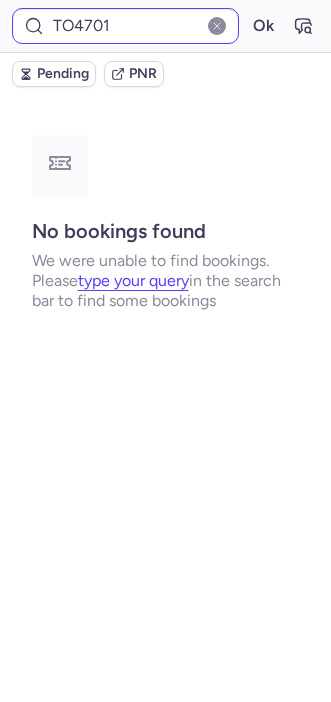 type on "CPHPCE" 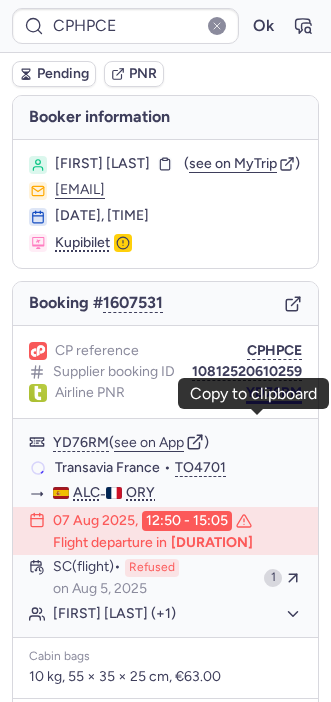 click on "YD76RM" at bounding box center (274, 393) 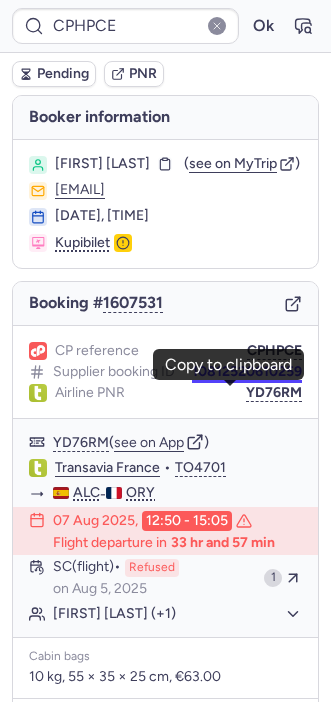 click on "10812520610259" at bounding box center [247, 372] 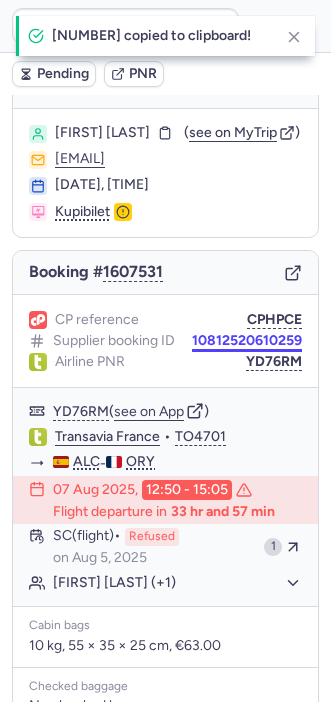 scroll, scrollTop: 0, scrollLeft: 0, axis: both 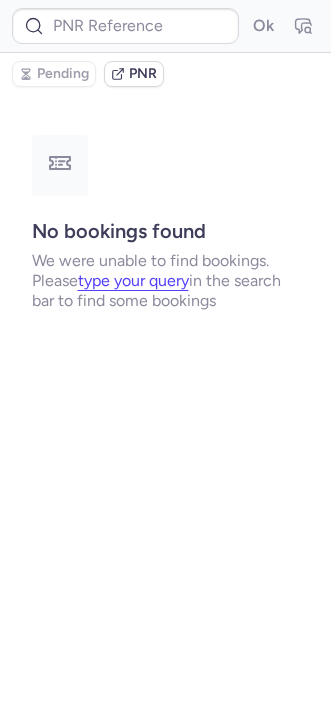 type on "CPHPCE" 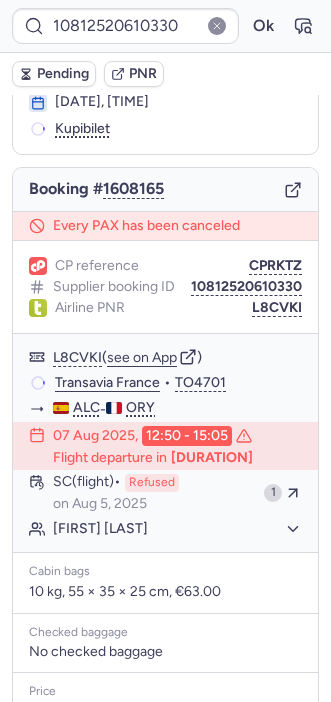 scroll, scrollTop: 433, scrollLeft: 0, axis: vertical 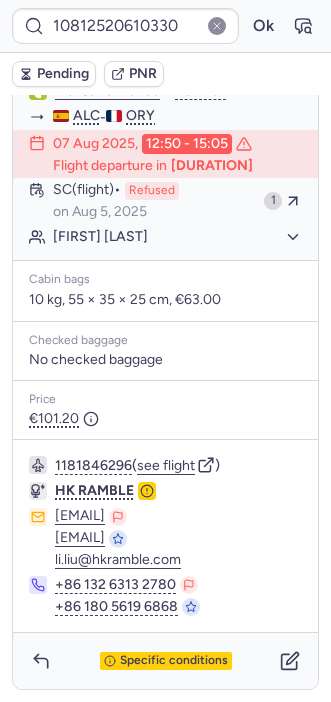 type on "CPHPCE" 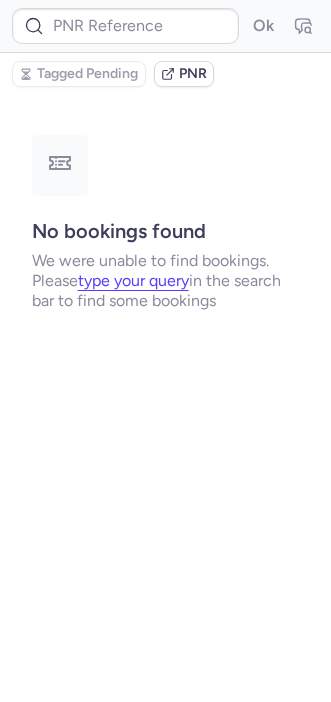 scroll, scrollTop: 0, scrollLeft: 0, axis: both 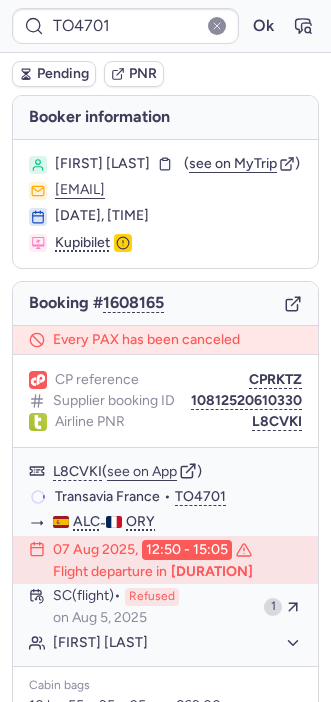 type on "CPHPCE" 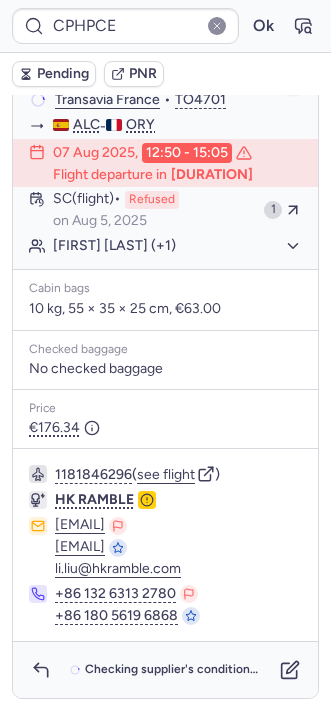 scroll, scrollTop: 405, scrollLeft: 0, axis: vertical 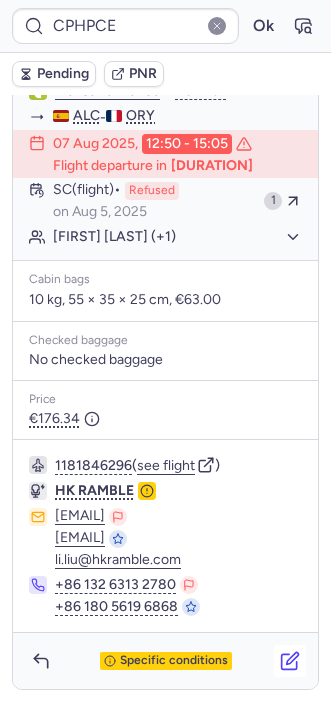 click 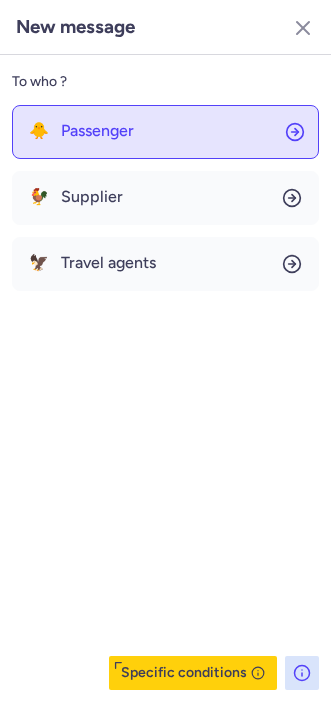 click on "🐥 Passenger" 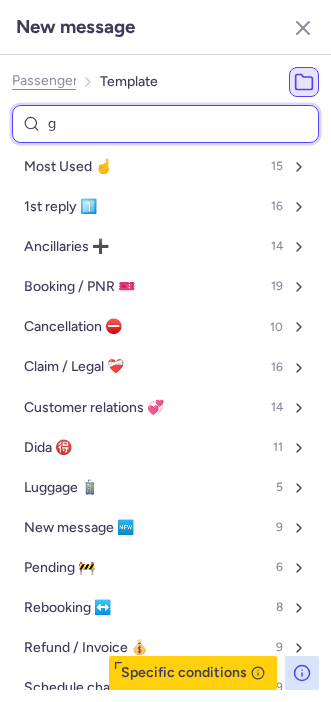 type on "ge" 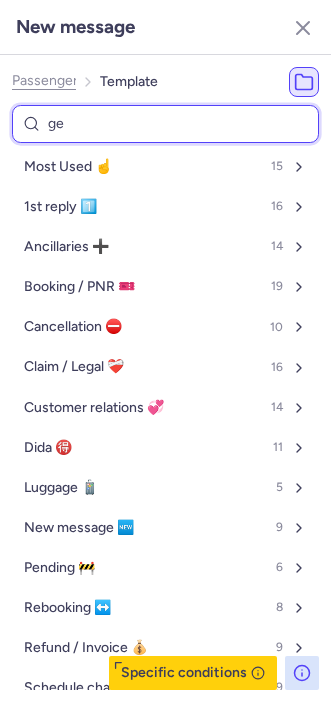 select on "en" 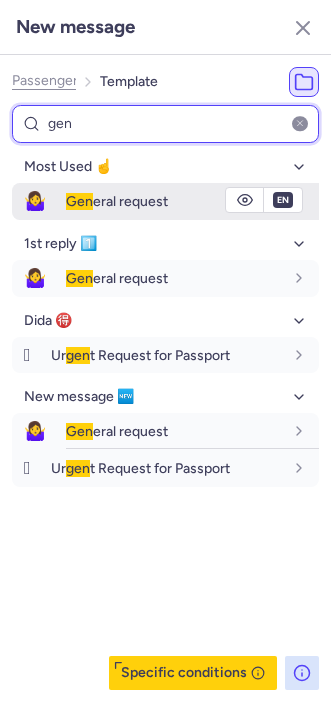 type on "gen" 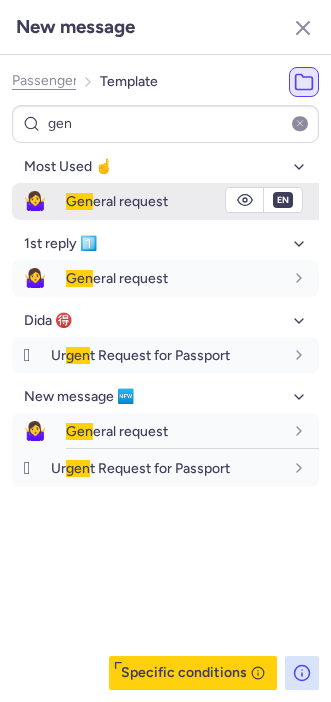 click on "Gen" at bounding box center (79, 201) 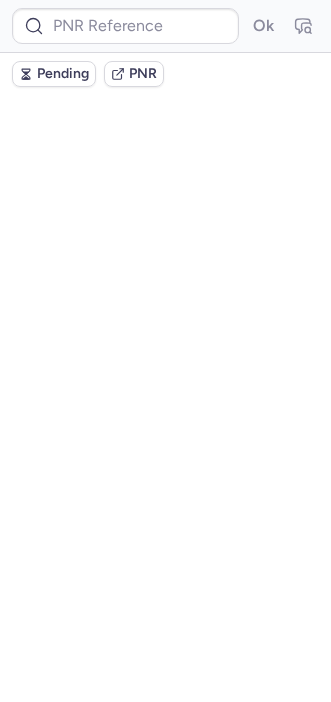 scroll, scrollTop: 0, scrollLeft: 0, axis: both 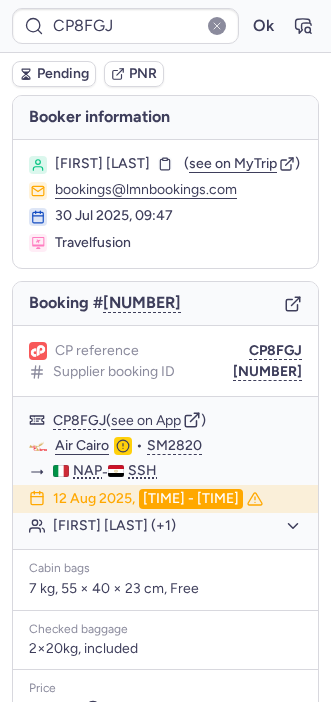 type on "CPBE64" 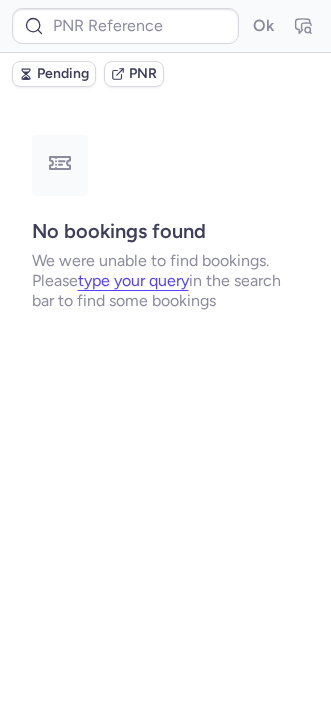 type on "[ALPHANUMERIC]" 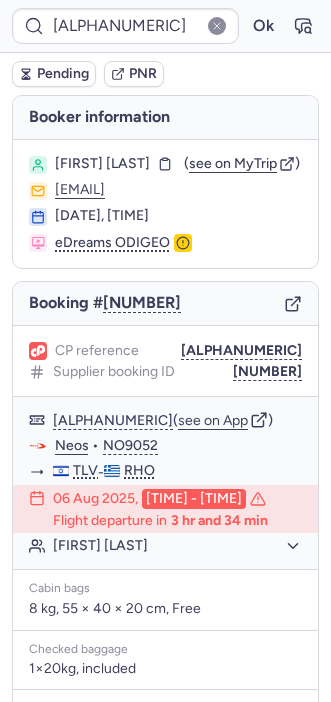 type 